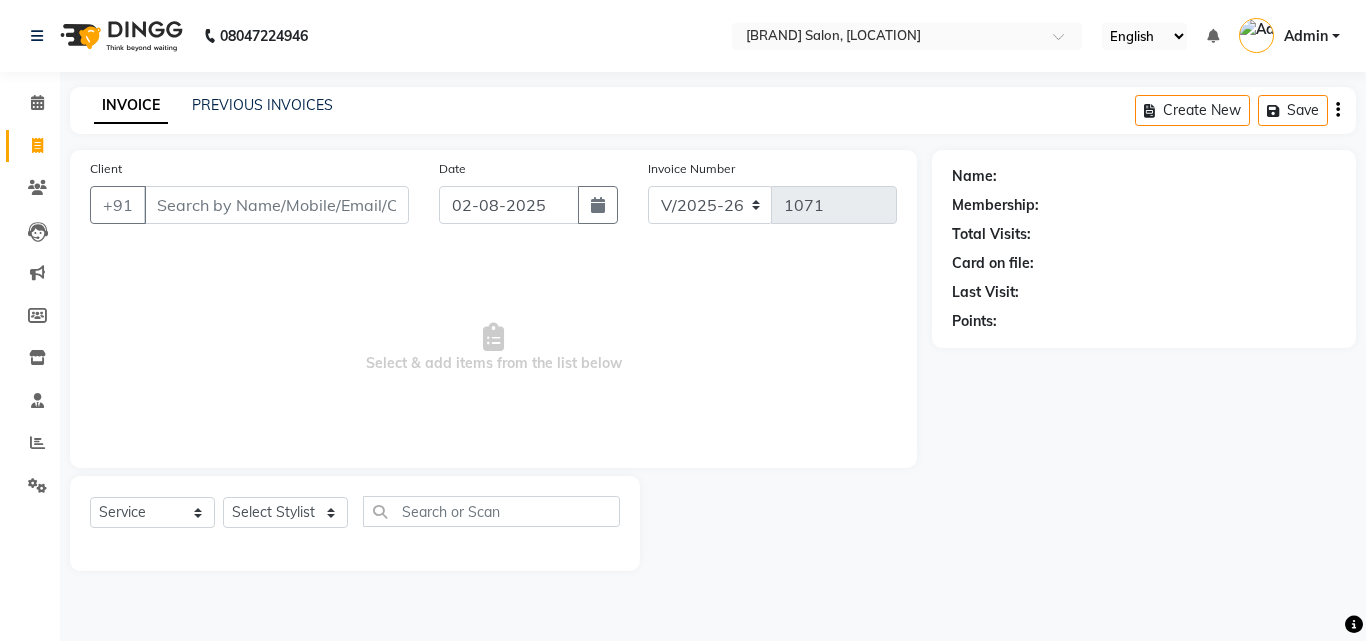 select on "5401" 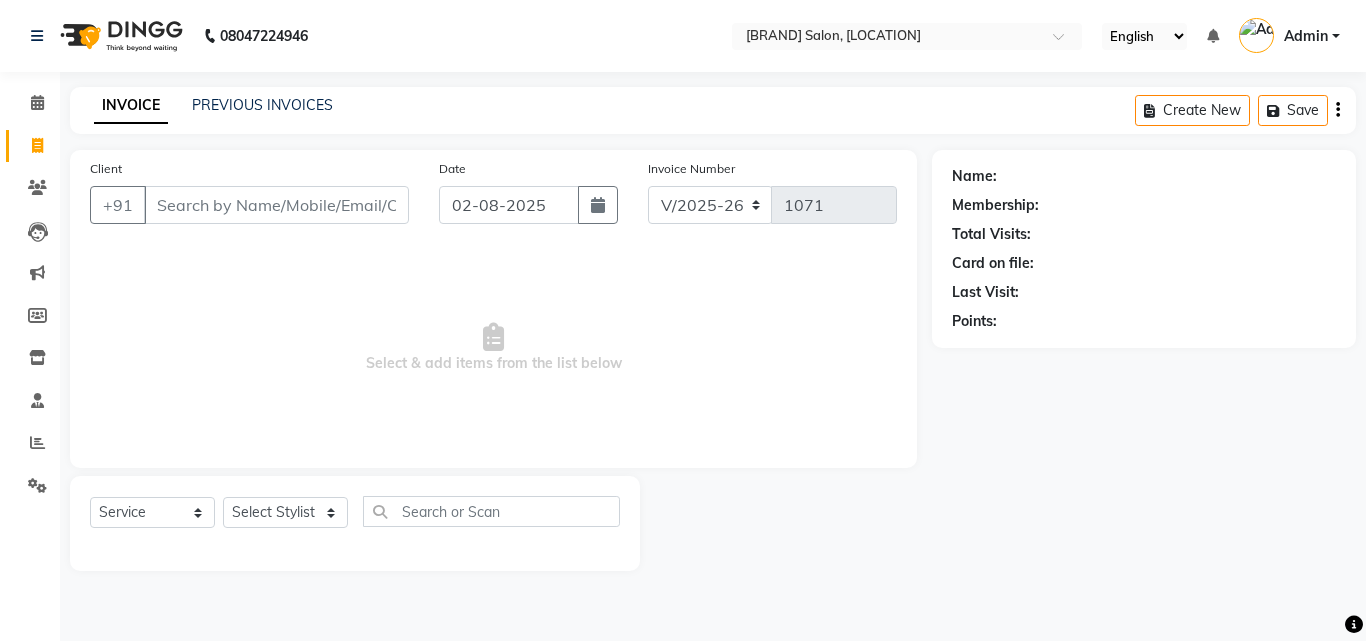 click on "Client" at bounding box center [276, 205] 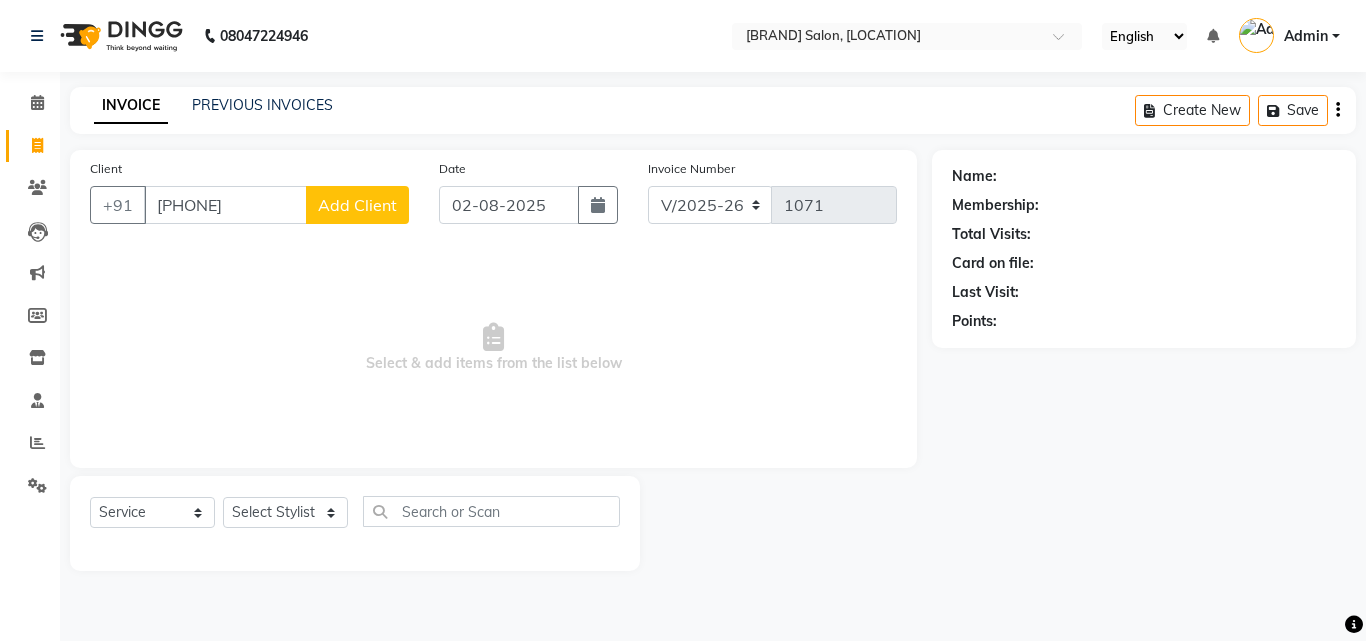 type on "[PHONE]" 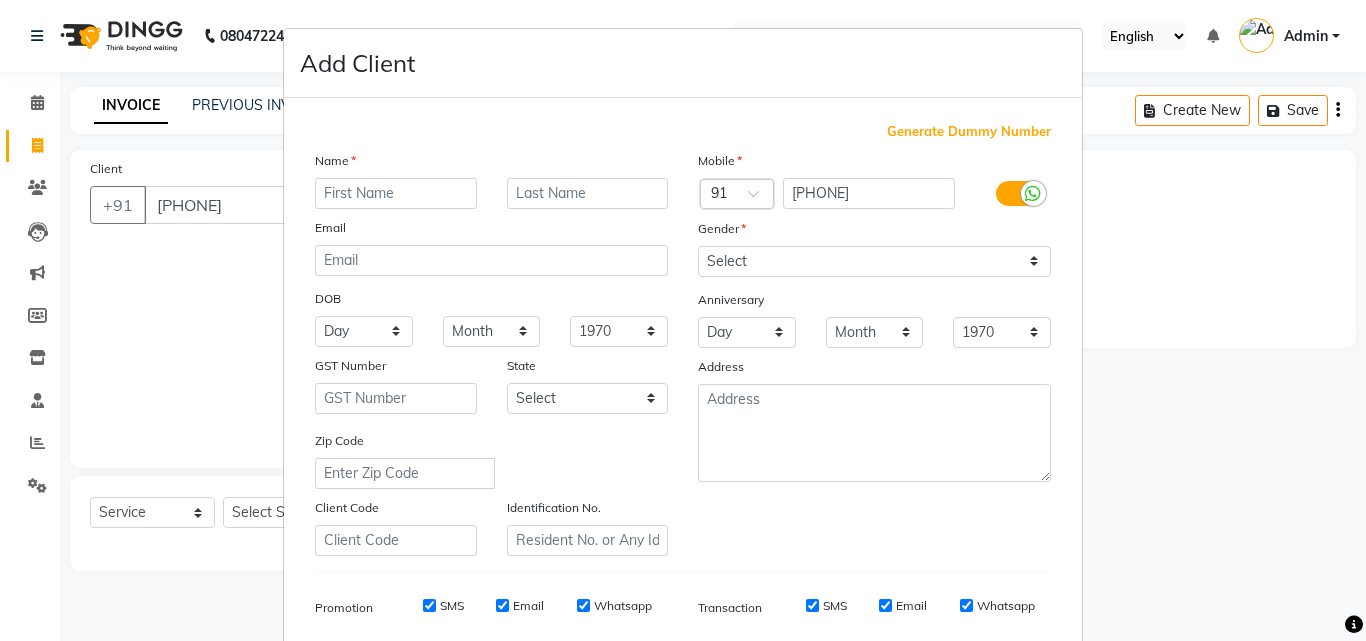 click at bounding box center [396, 193] 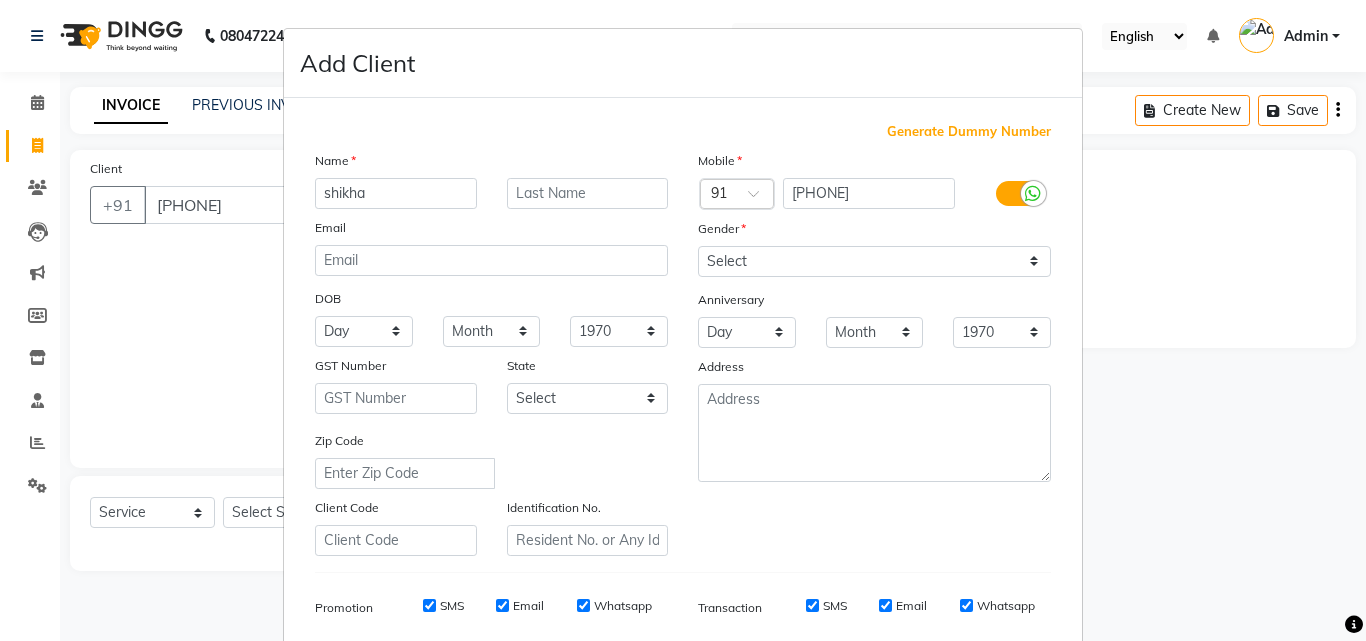 type on "shikha" 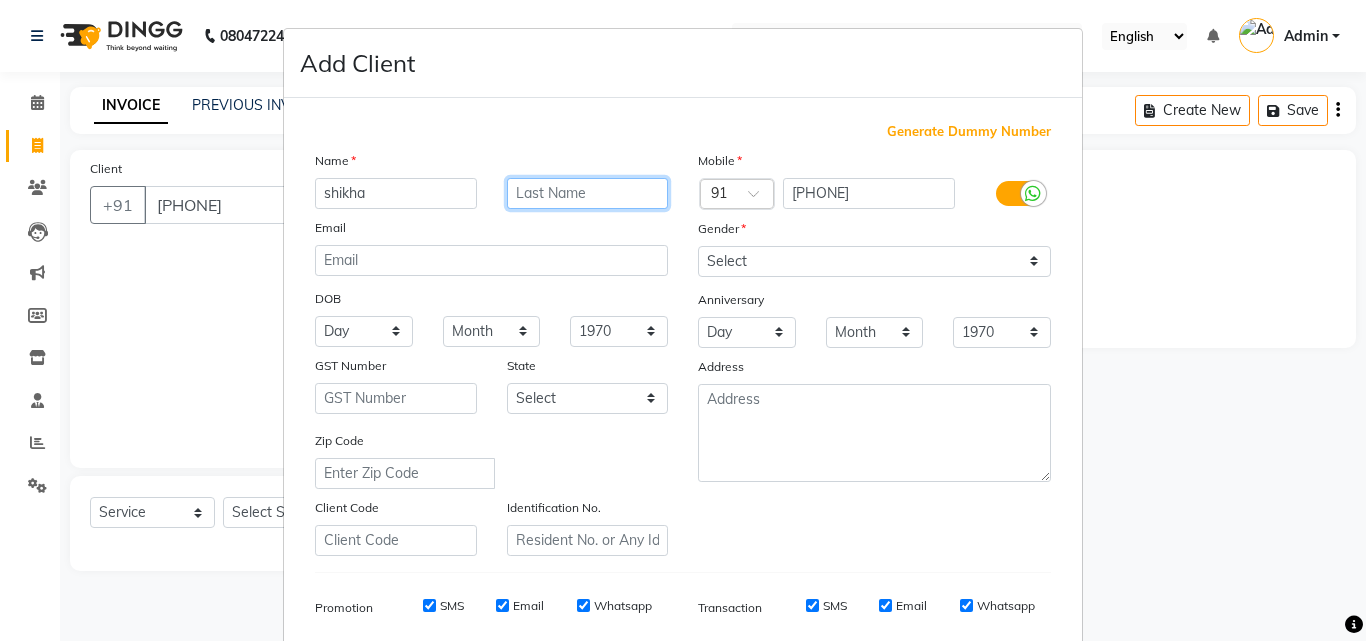 click at bounding box center [588, 193] 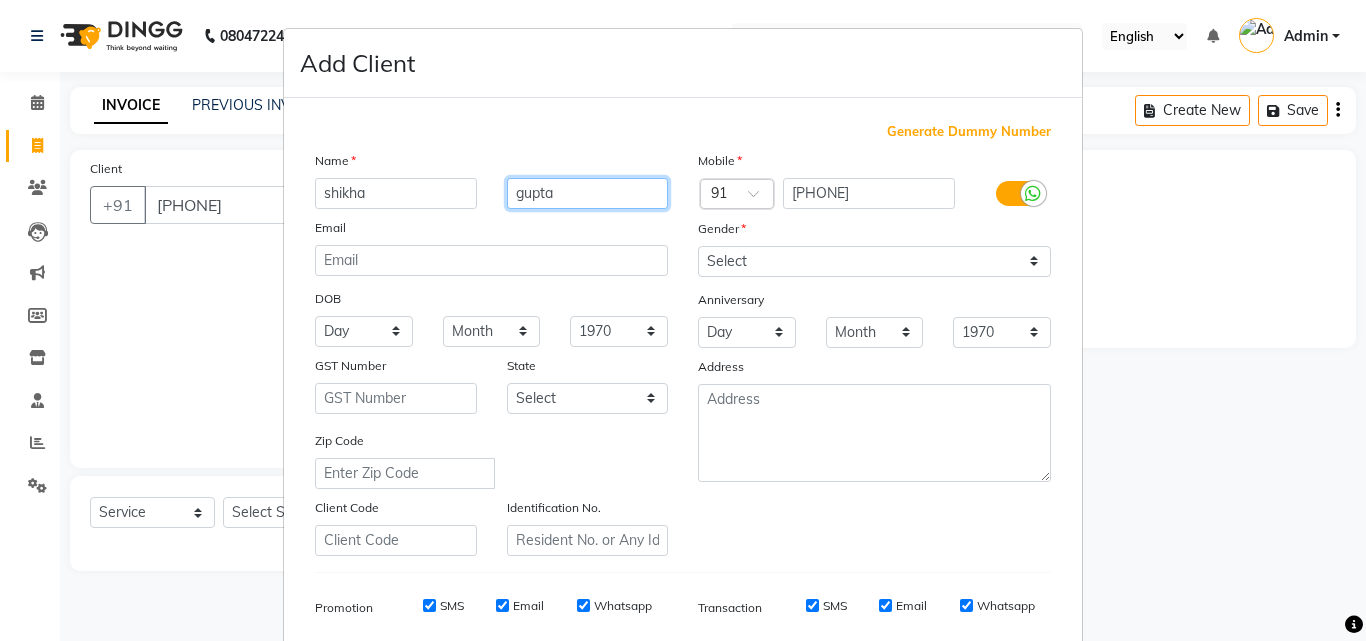 type on "gupta" 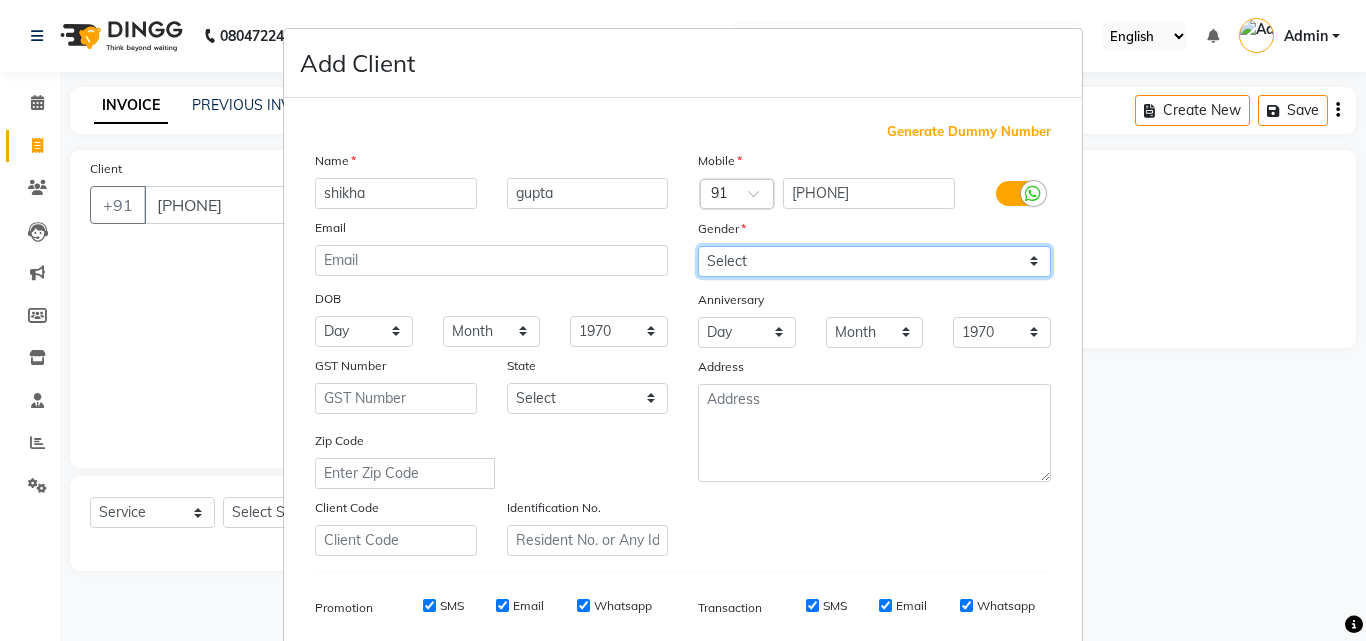 click on "Select Male Female Other Prefer Not To Say" at bounding box center [874, 261] 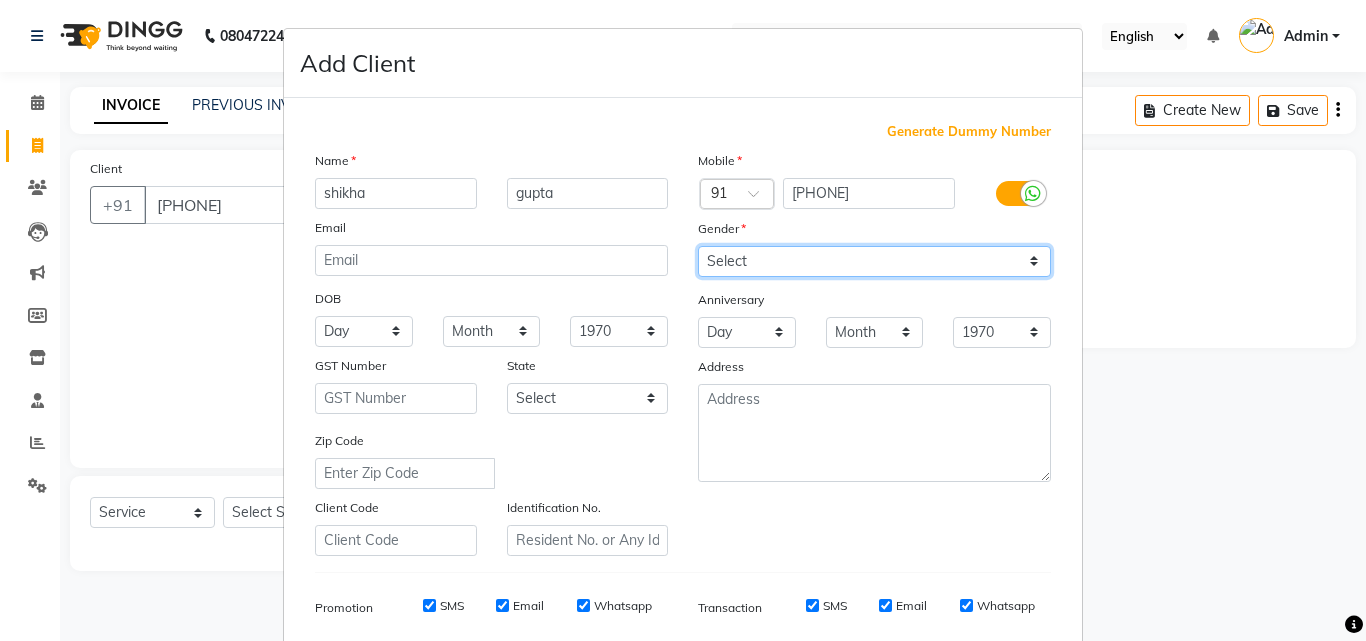 select on "female" 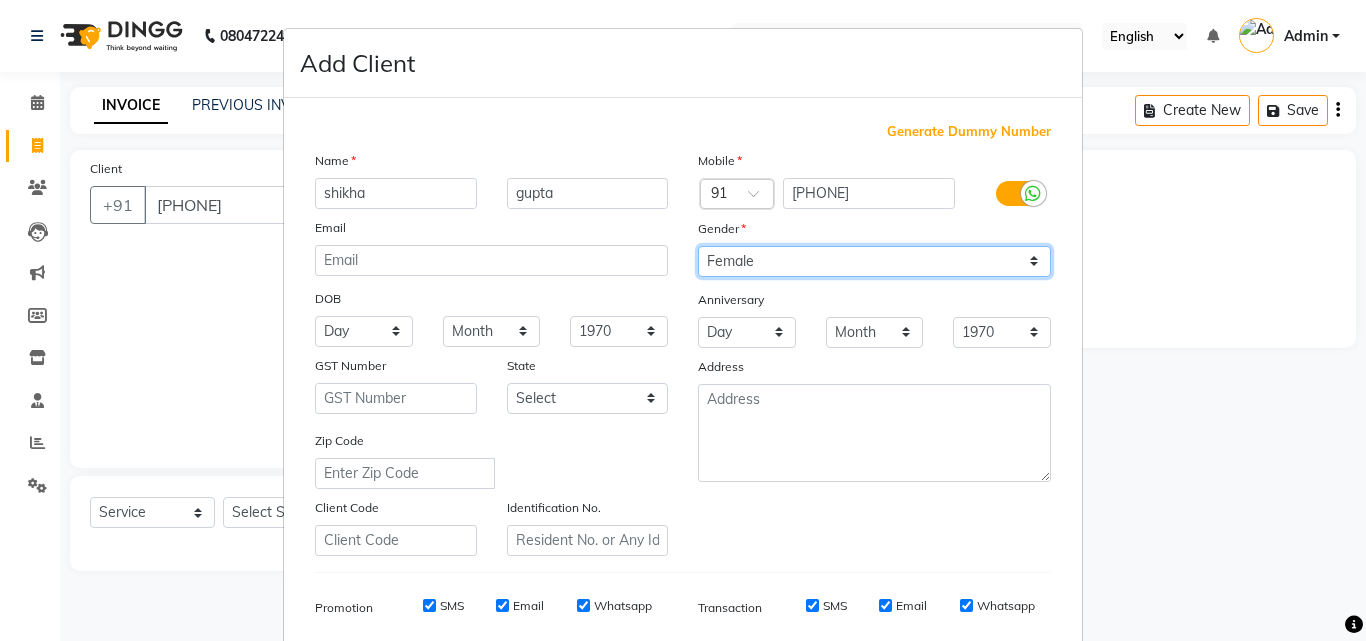 click on "Select Male Female Other Prefer Not To Say" at bounding box center [874, 261] 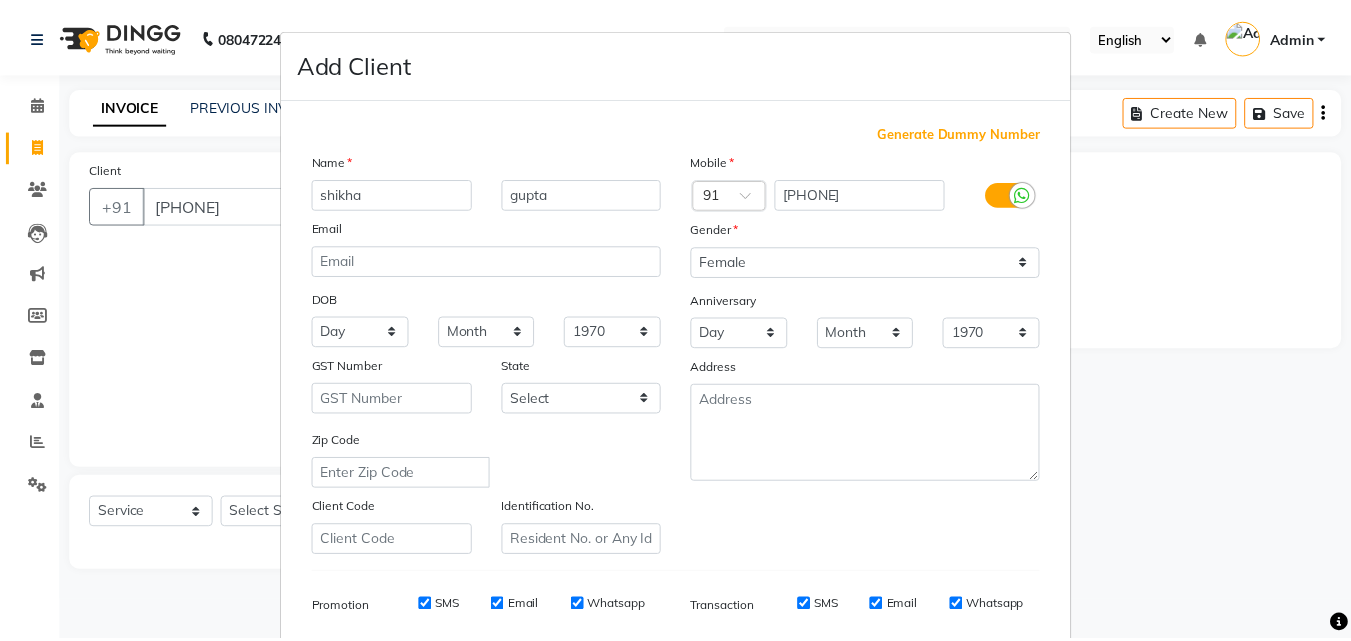 scroll, scrollTop: 282, scrollLeft: 0, axis: vertical 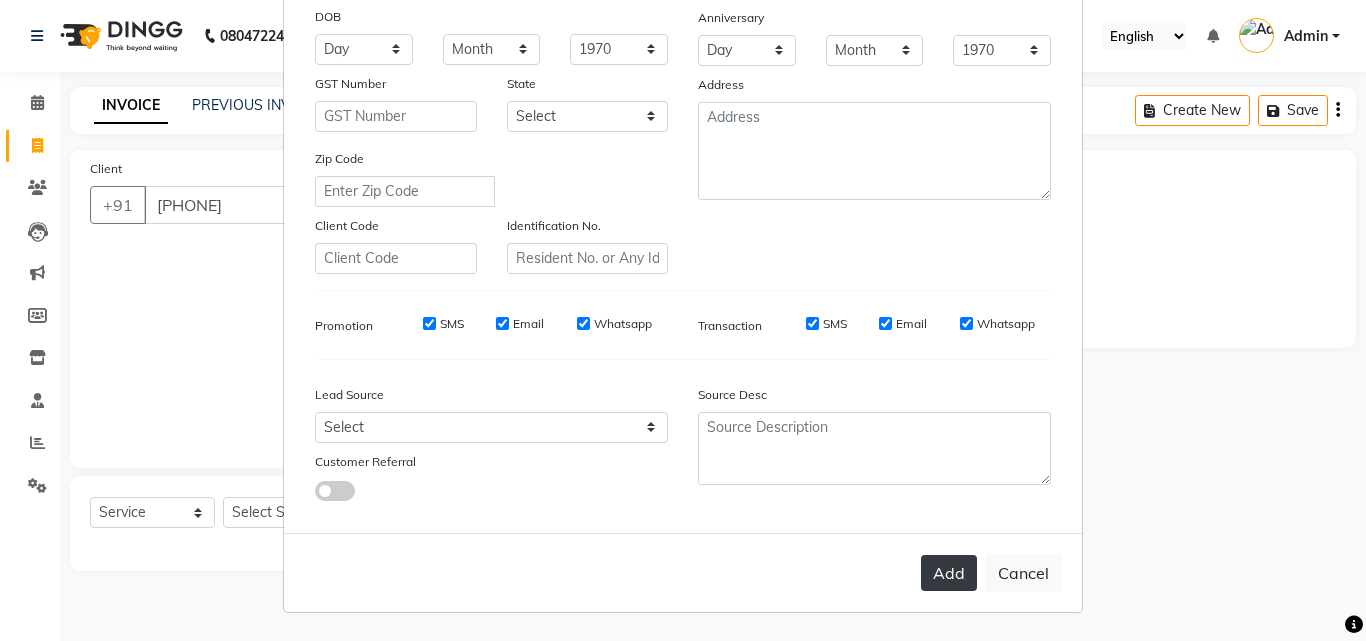click on "Add" at bounding box center (949, 573) 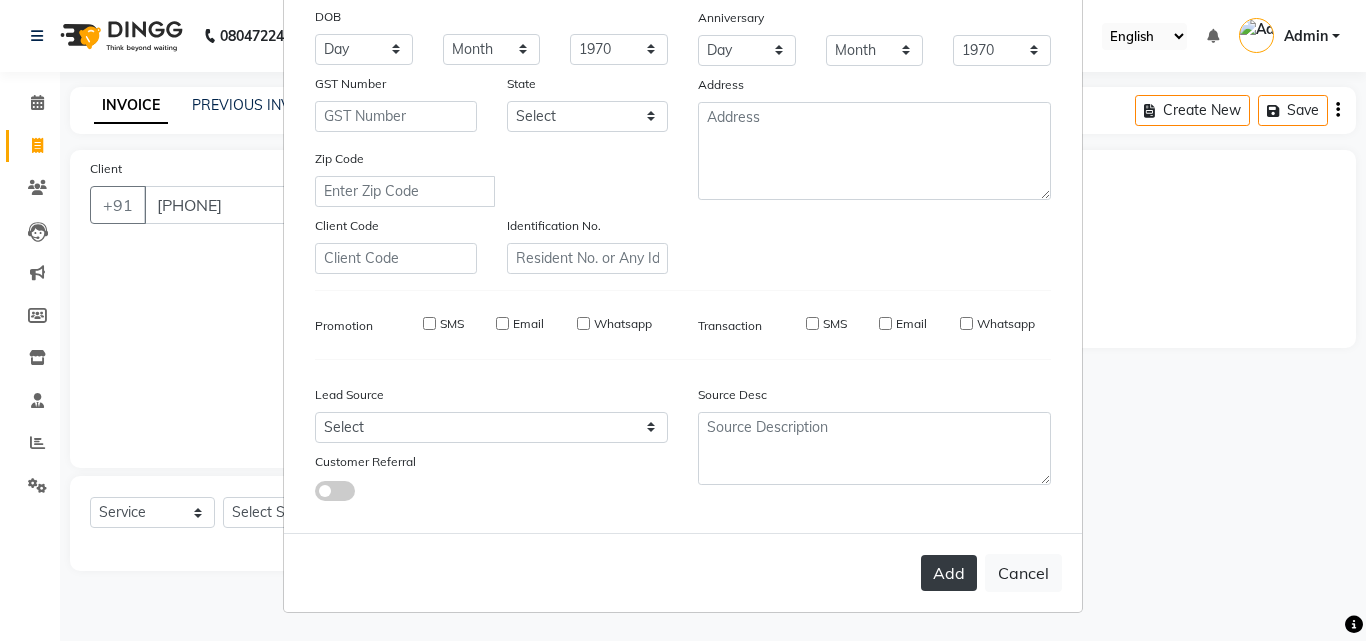 type 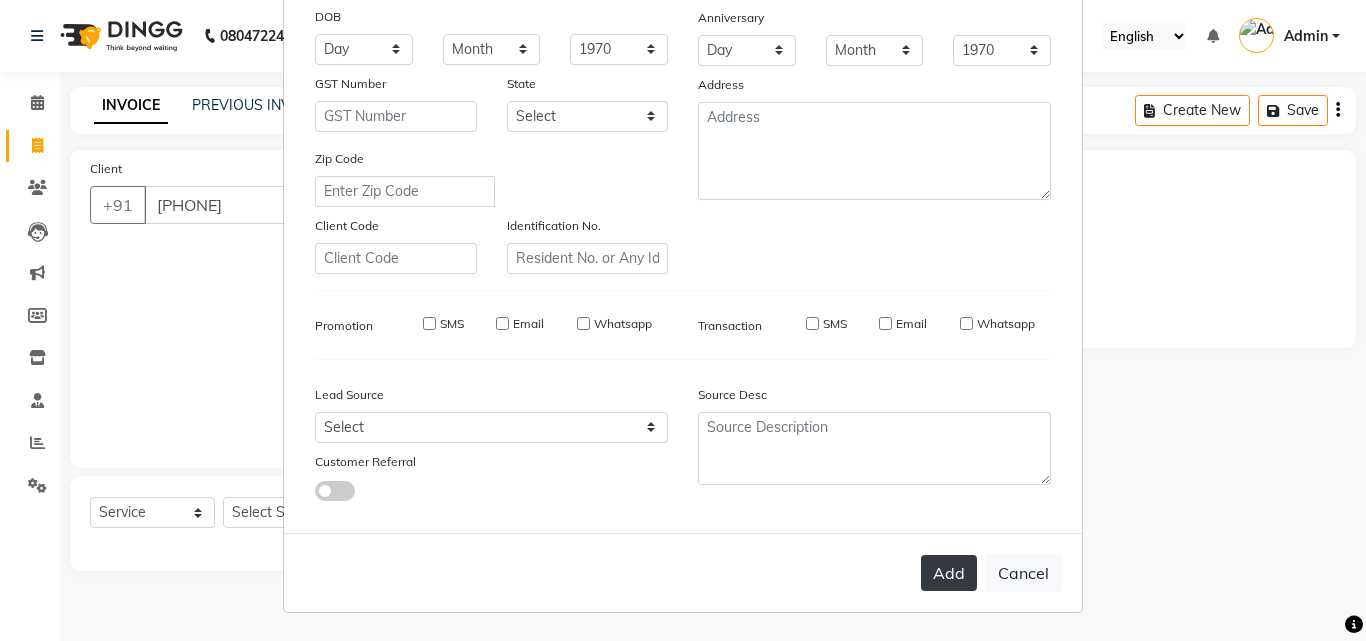 type 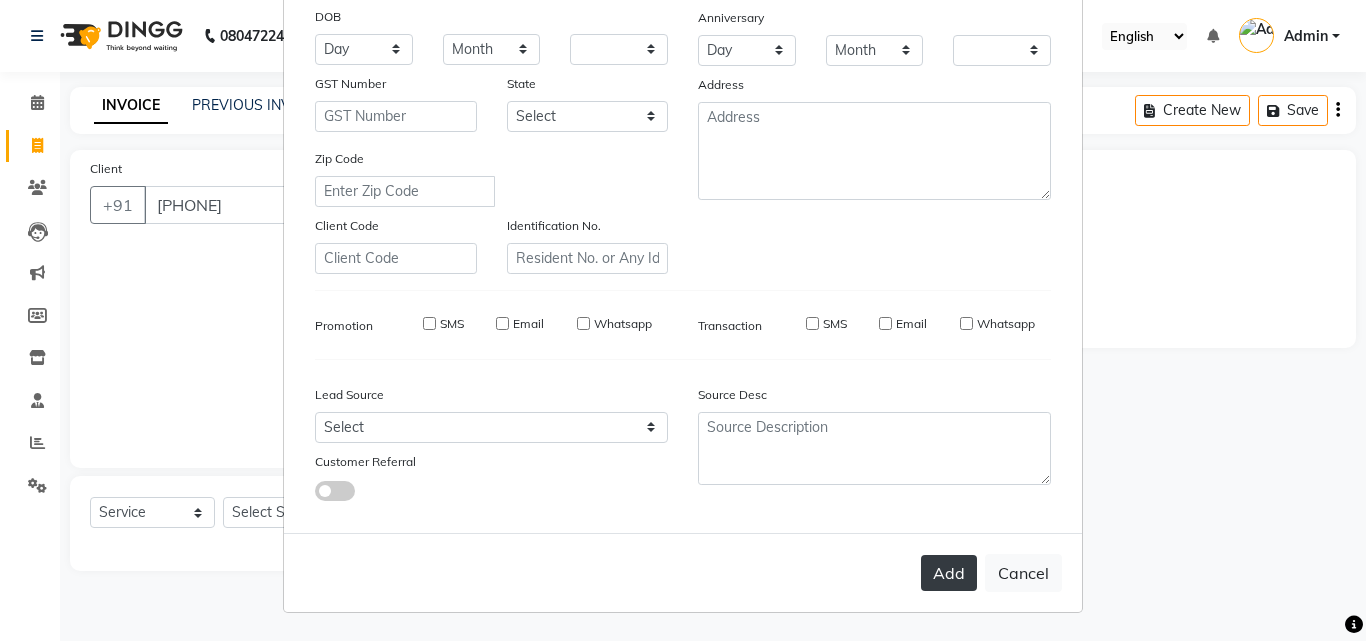checkbox on "false" 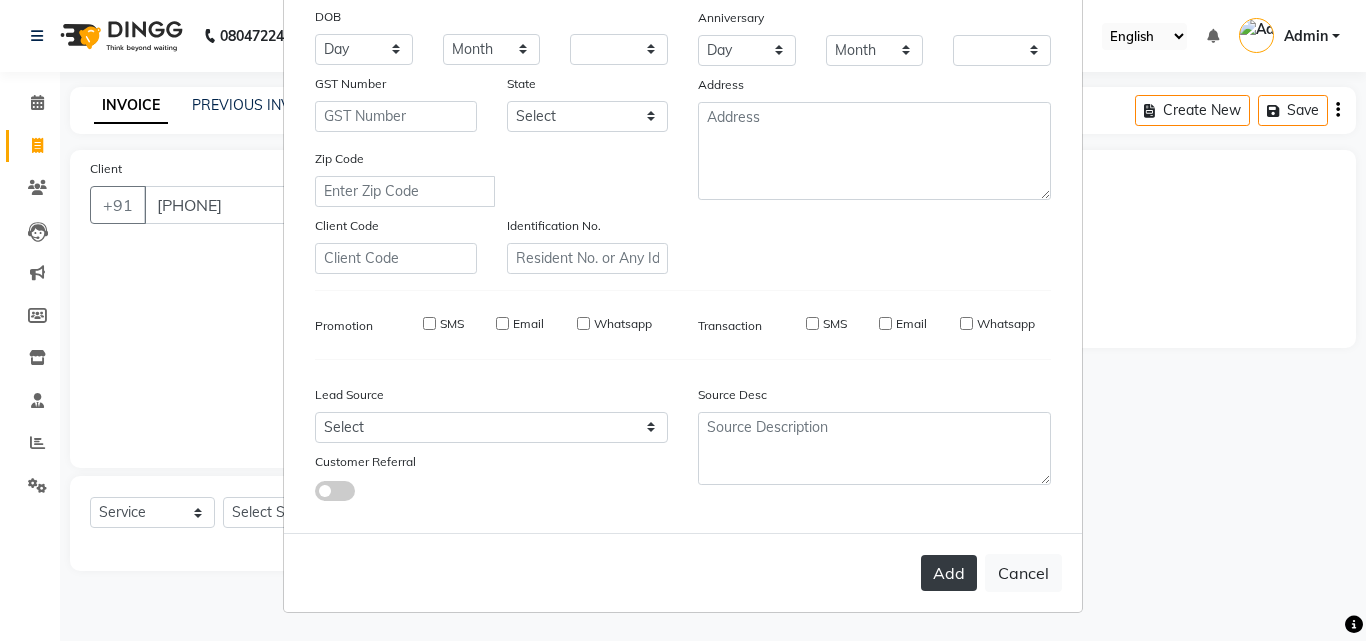 checkbox on "false" 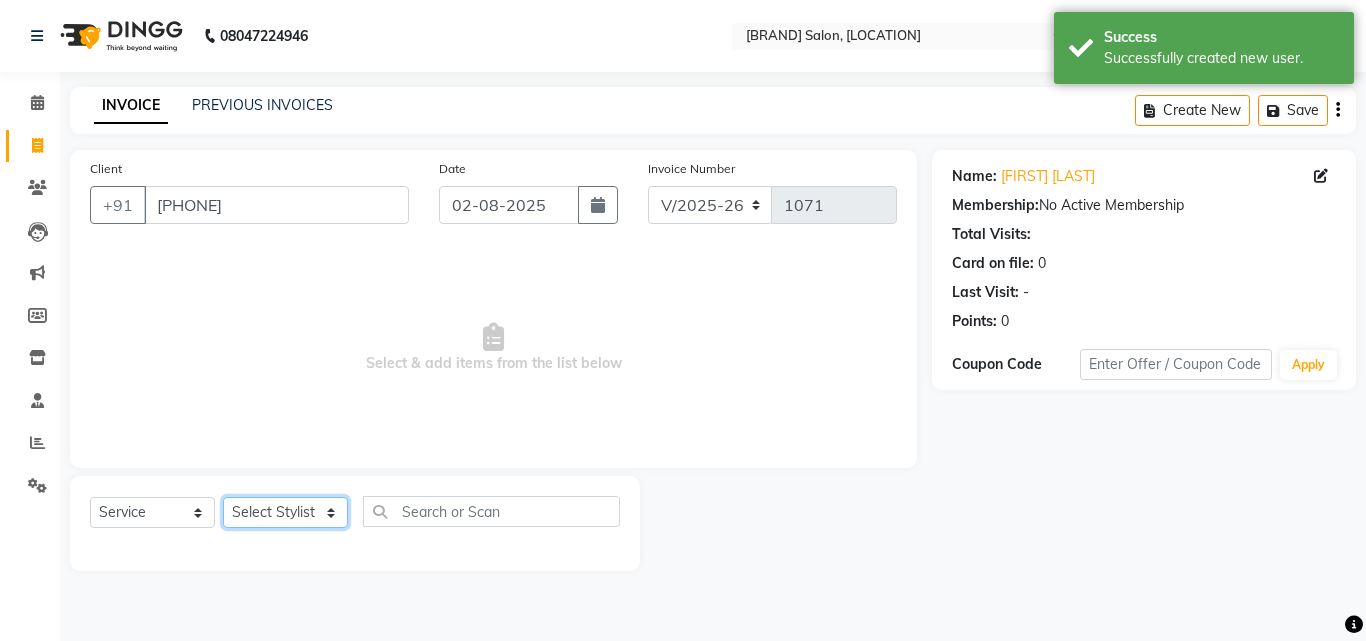 click on "Select Stylist [FIRST] [LAST] [FIRST] [LAST] [FIRST] [LAST] [FIRST] [LAST] [FIRST] [LAST] [FIRST] [LAST] [FIRST] [LAST]" 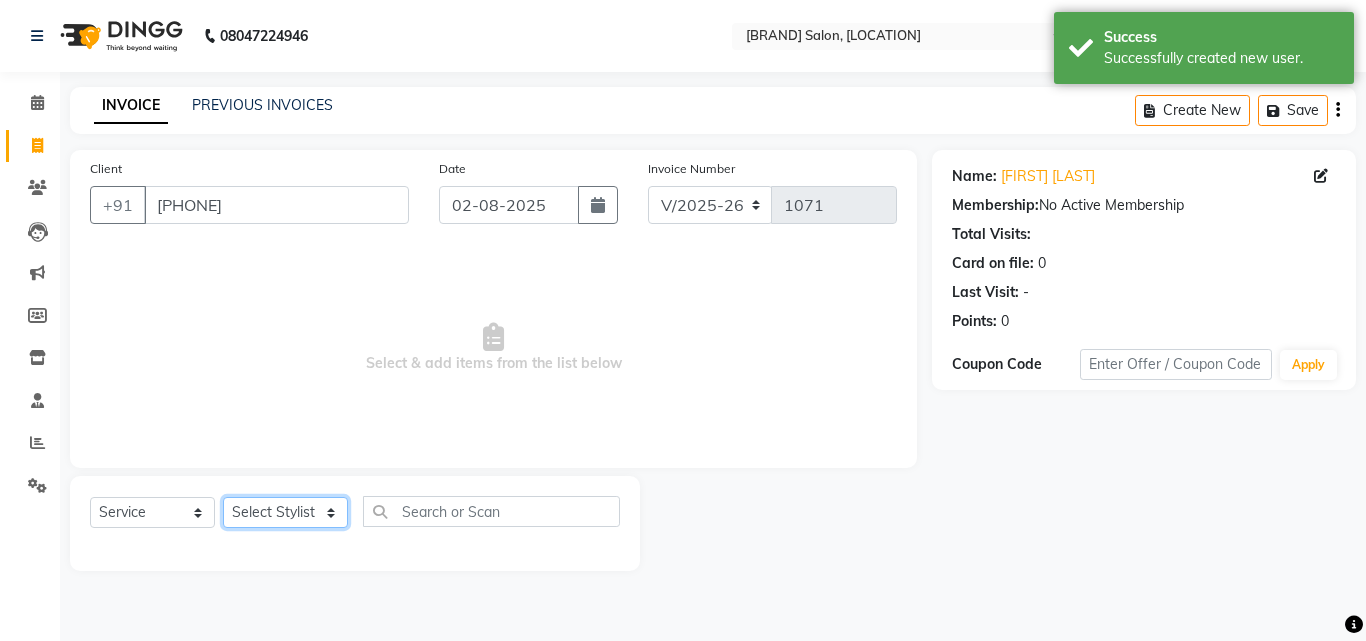 select on "79875" 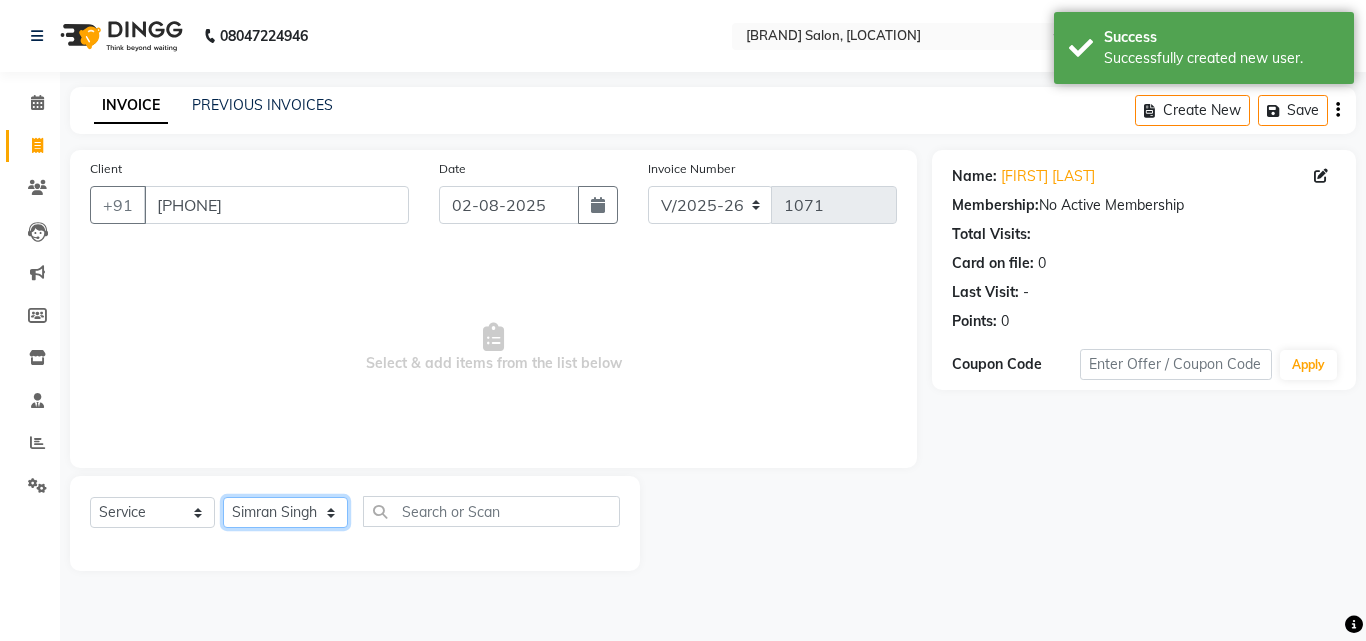 click on "Select Stylist [FIRST] [LAST] [FIRST] [LAST] [FIRST] [LAST] [FIRST] [LAST] [FIRST] [LAST] [FIRST] [LAST] [FIRST] [LAST]" 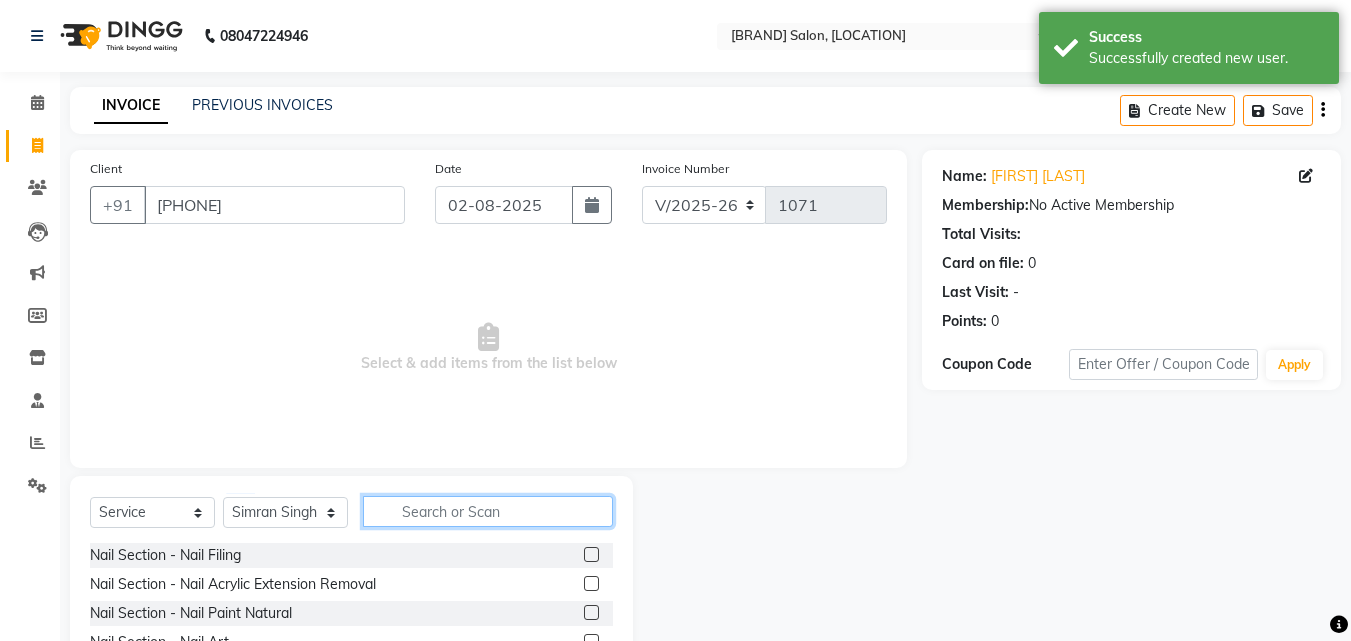 click 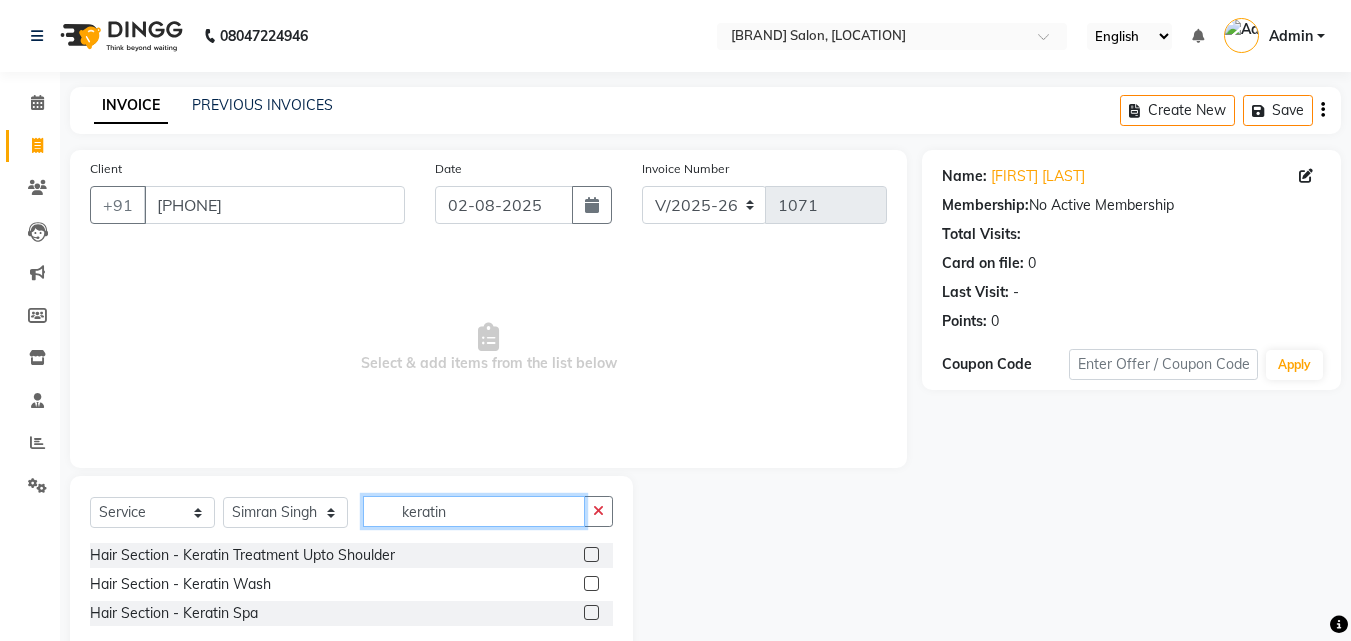type on "keratin" 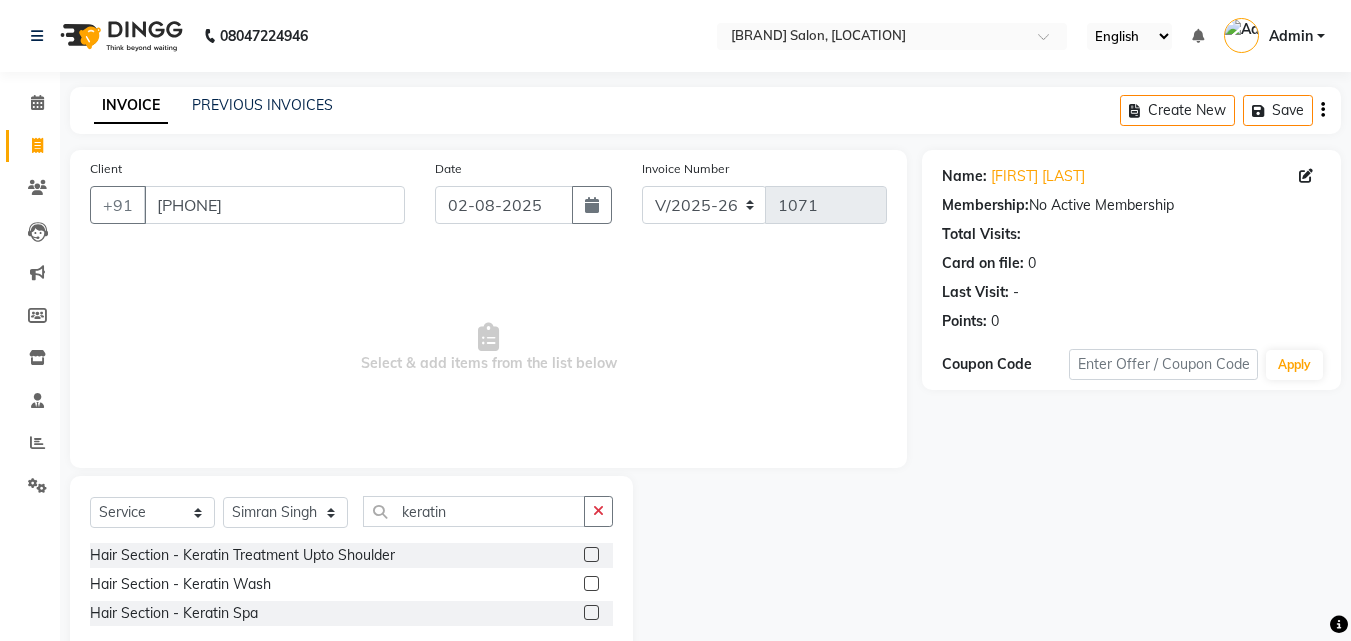 click 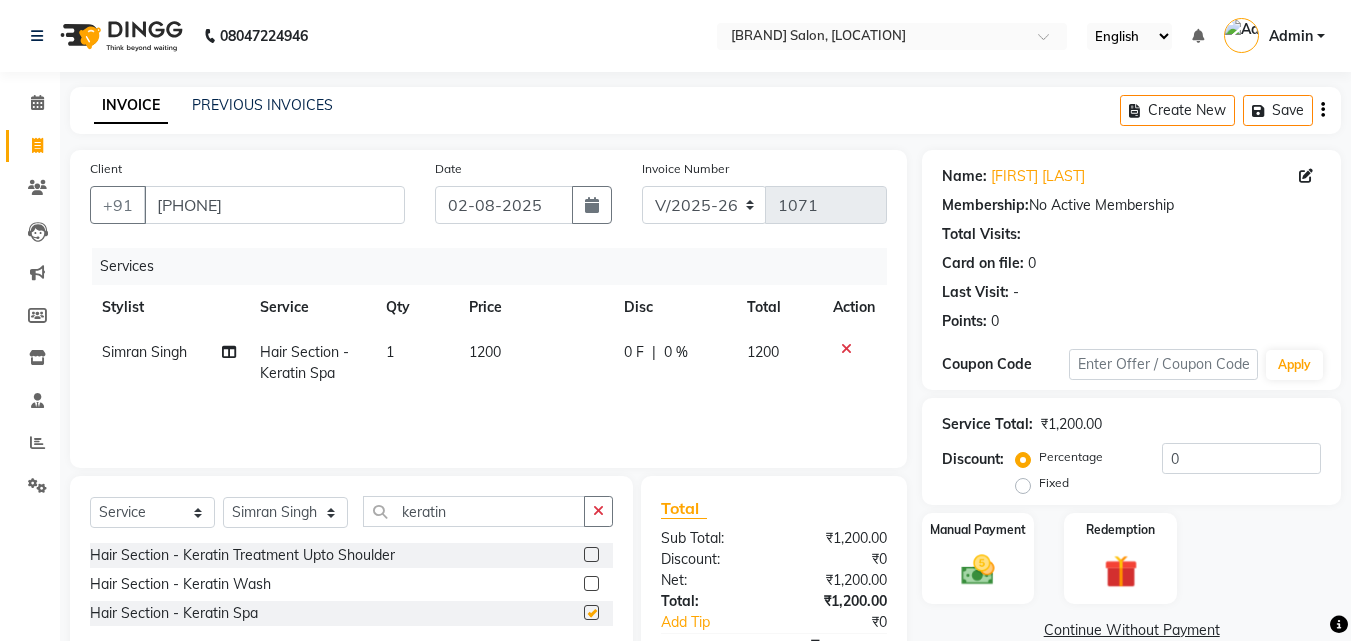 checkbox on "false" 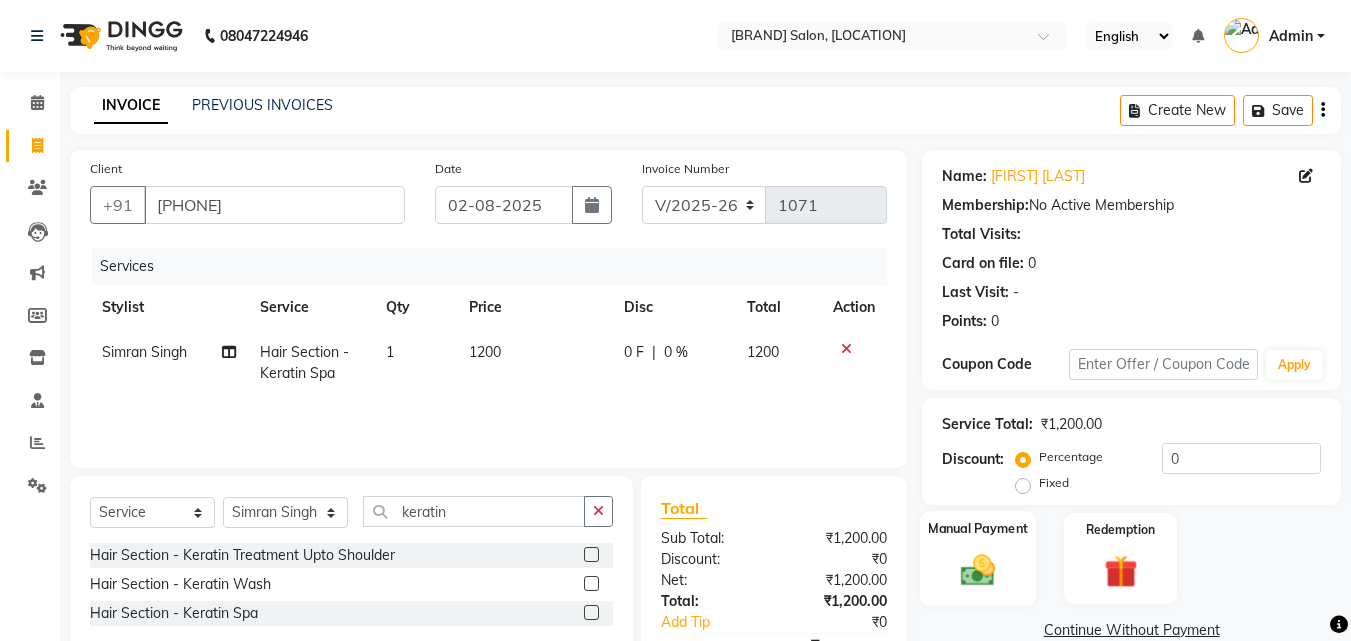 click 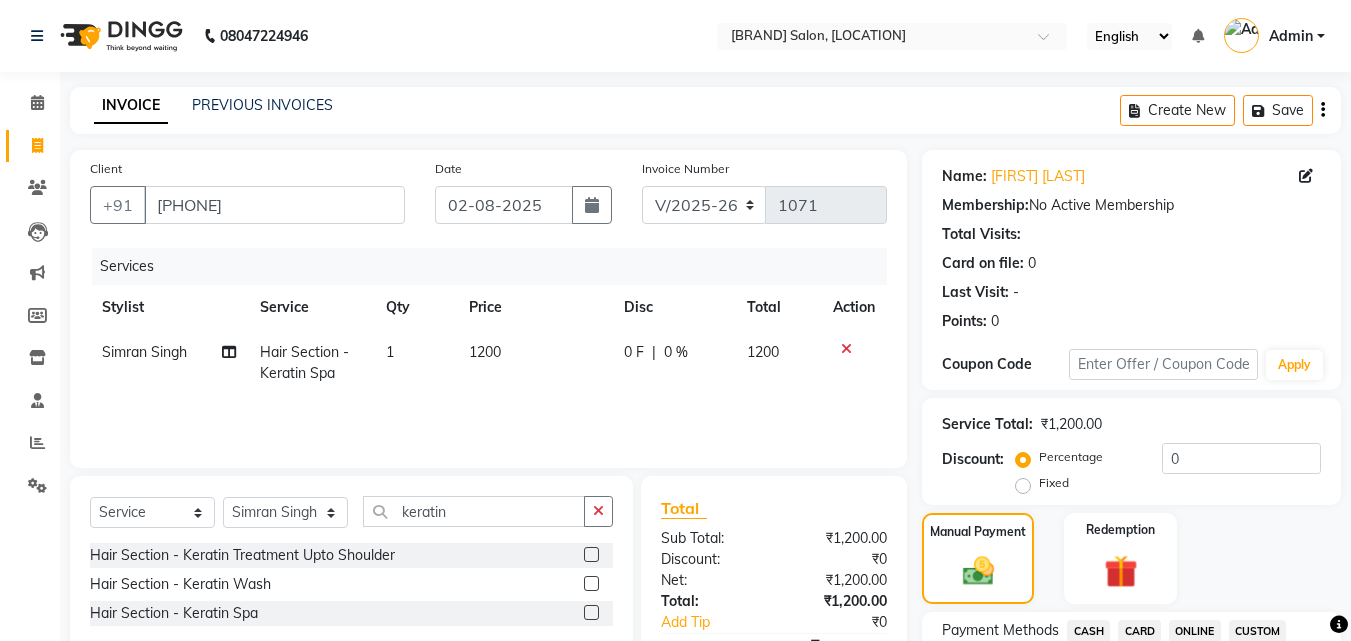scroll, scrollTop: 560, scrollLeft: 0, axis: vertical 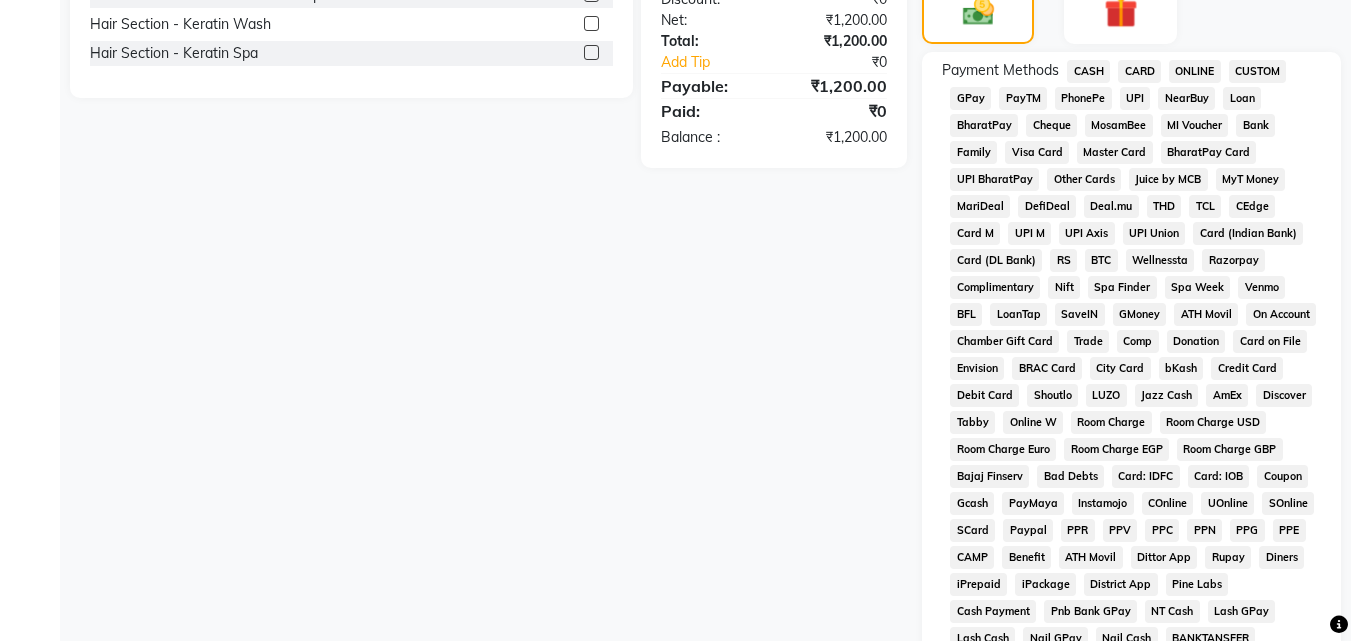 click on "GPay" 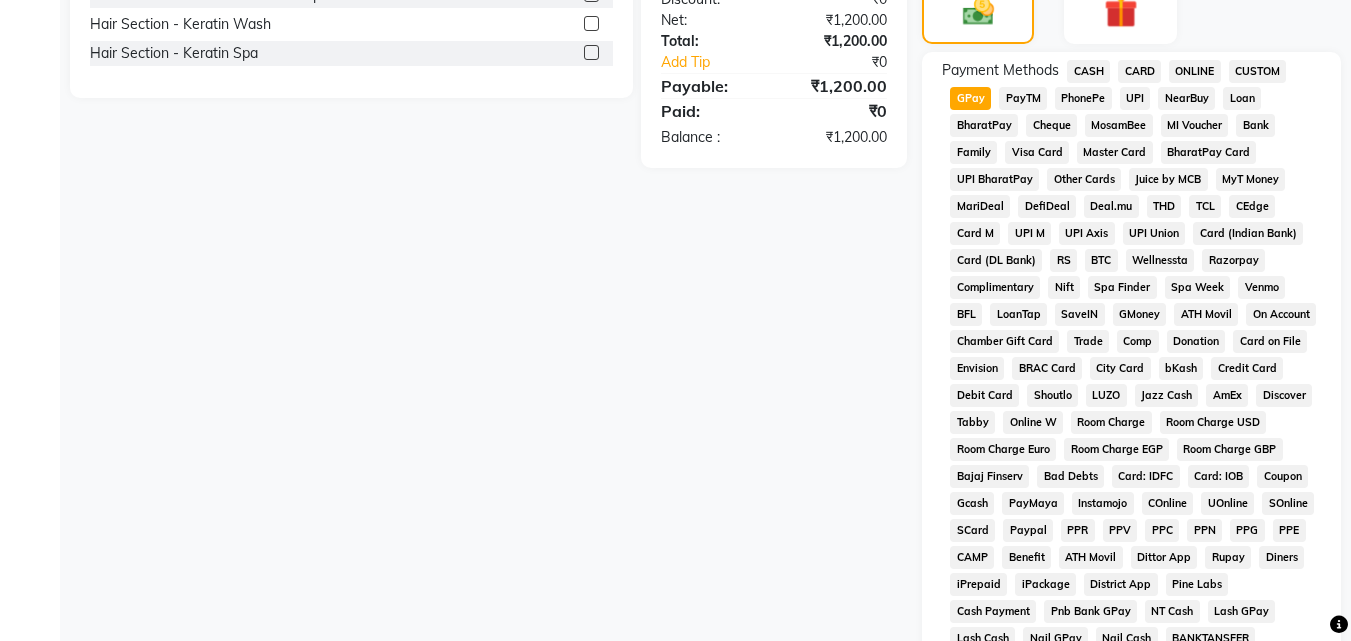 scroll, scrollTop: 861, scrollLeft: 0, axis: vertical 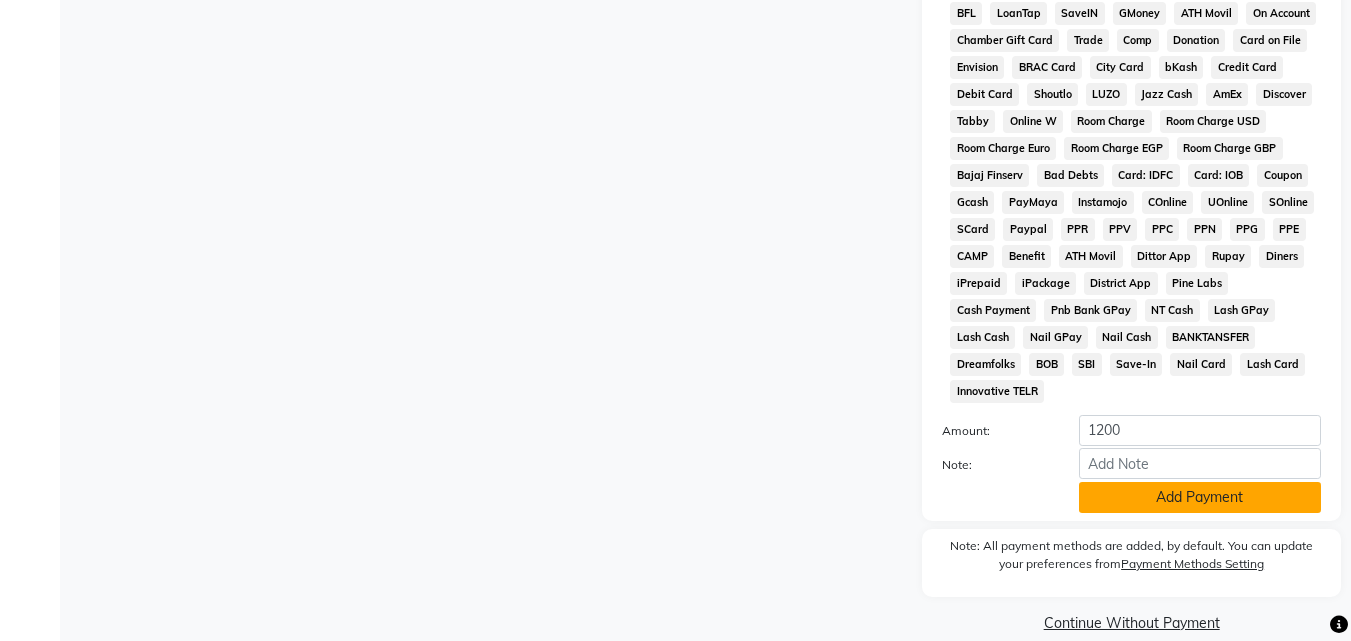 click on "Add Payment" 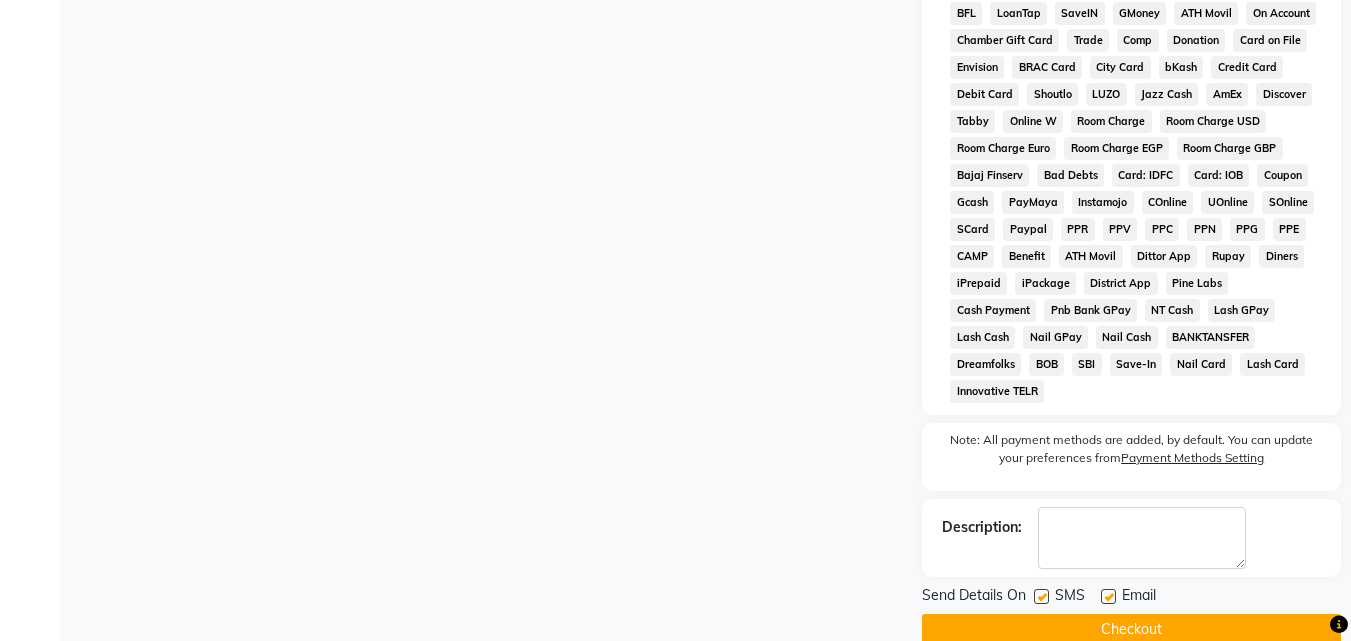 click on "Checkout" 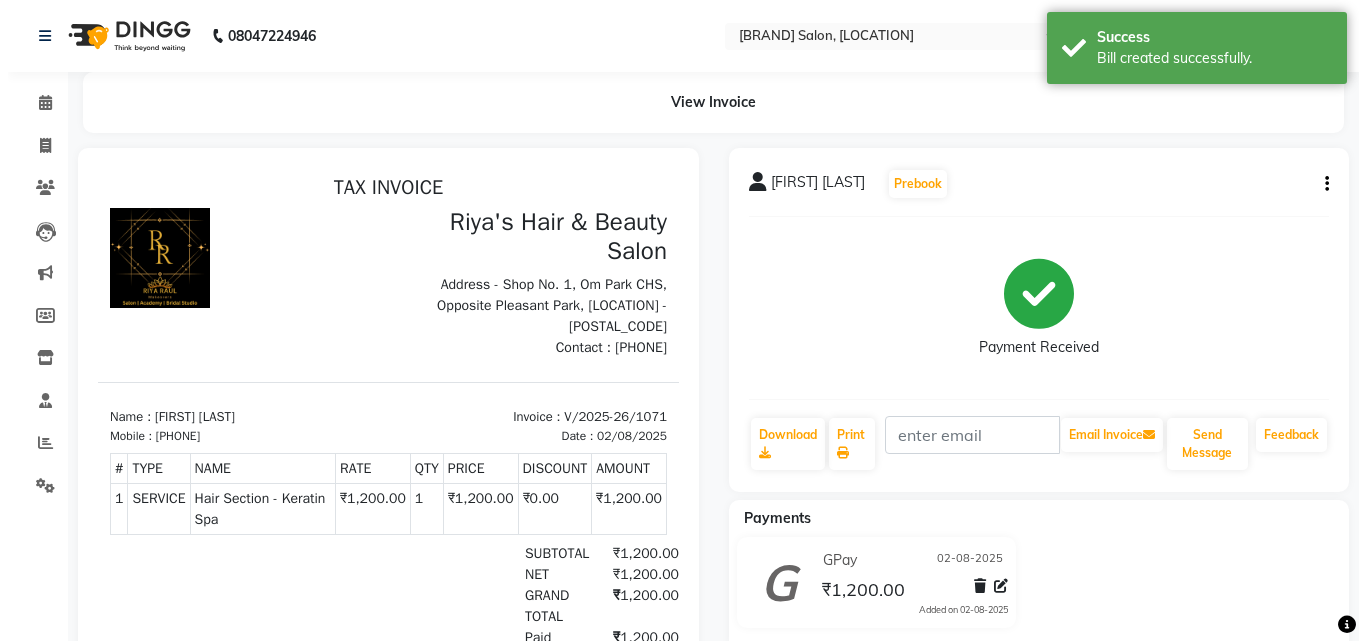 scroll, scrollTop: 0, scrollLeft: 0, axis: both 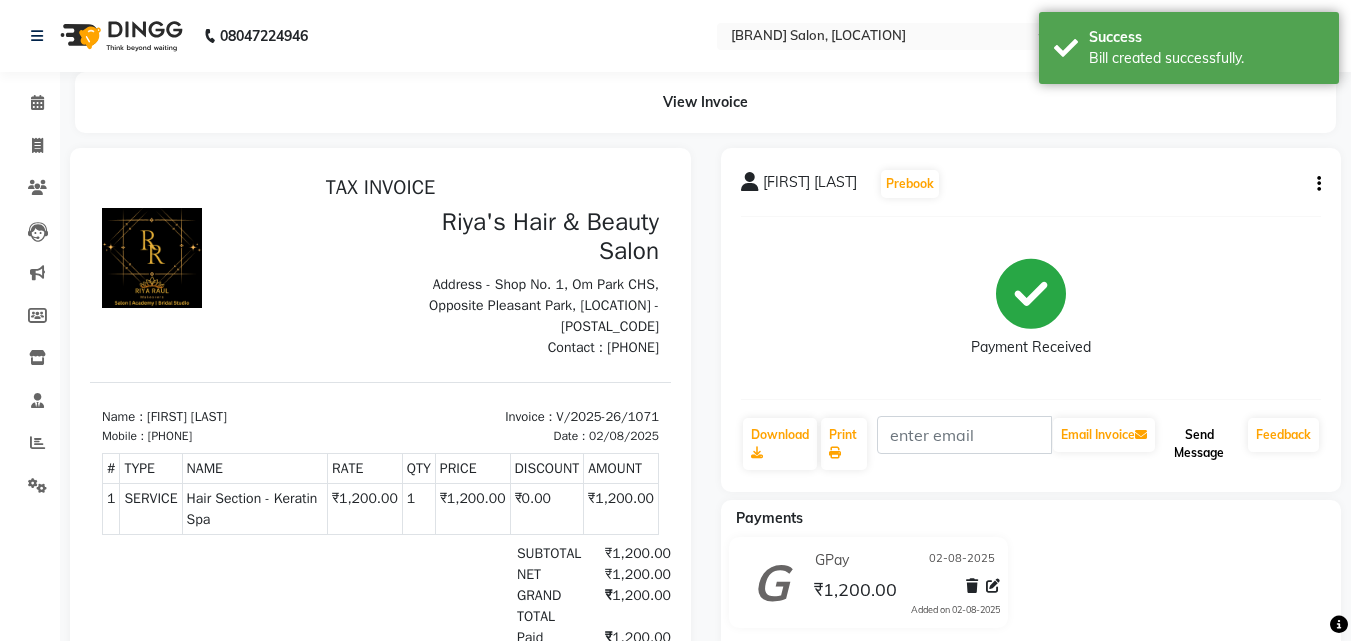 click on "Send Message" 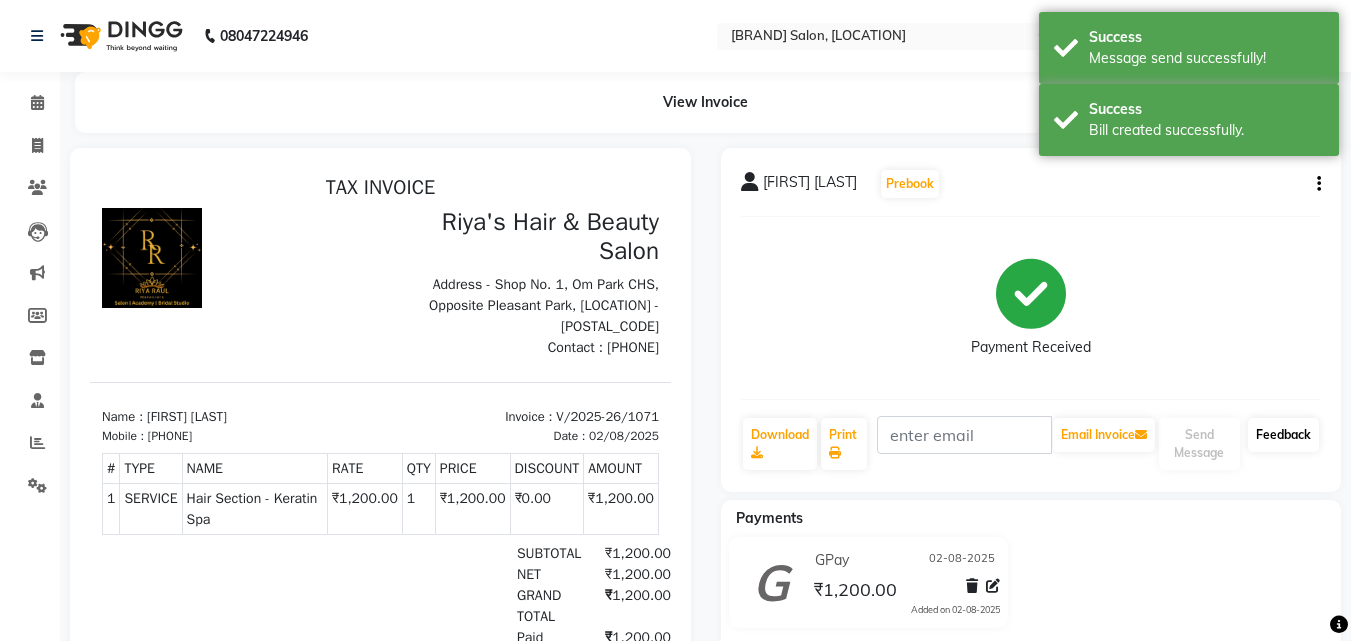 click on "Feedback" 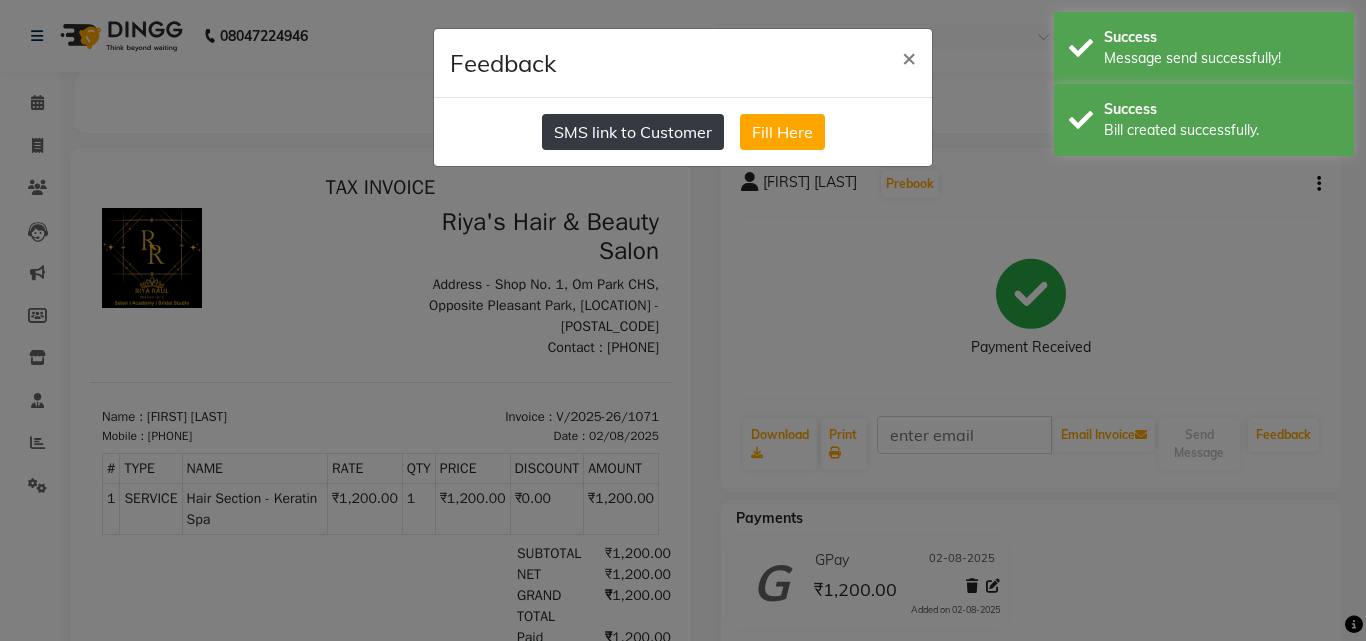 click on "SMS link to Customer" 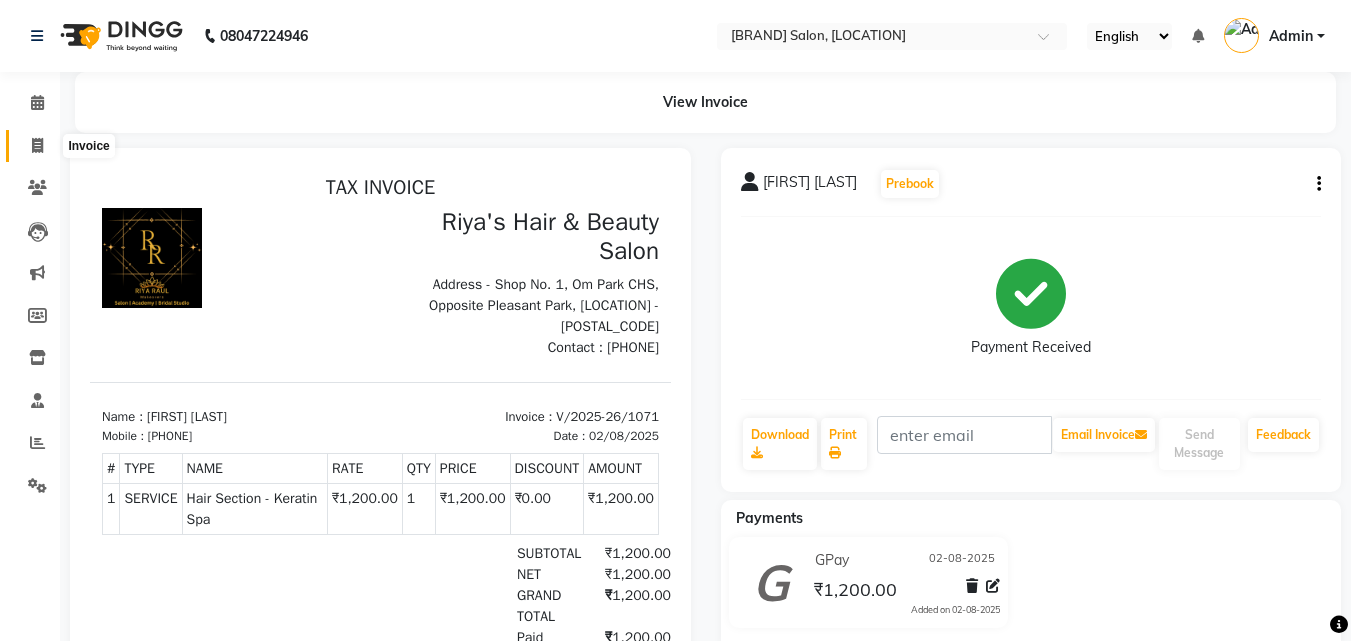 click 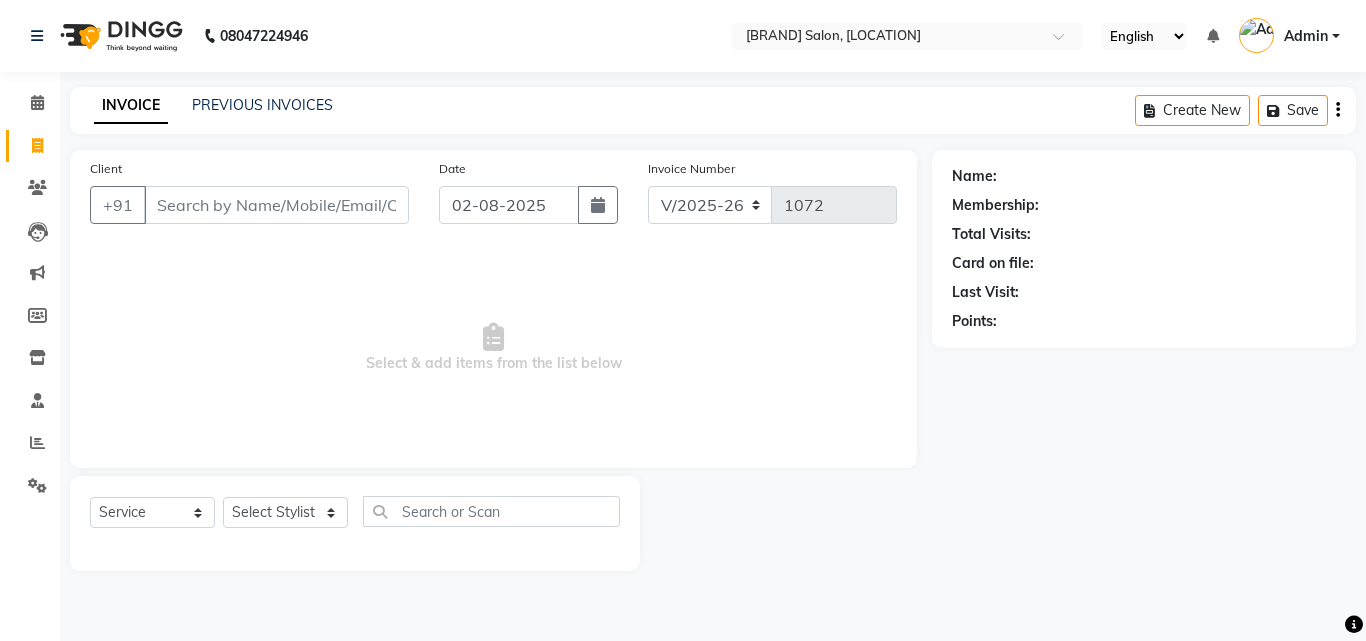 type on "Z" 